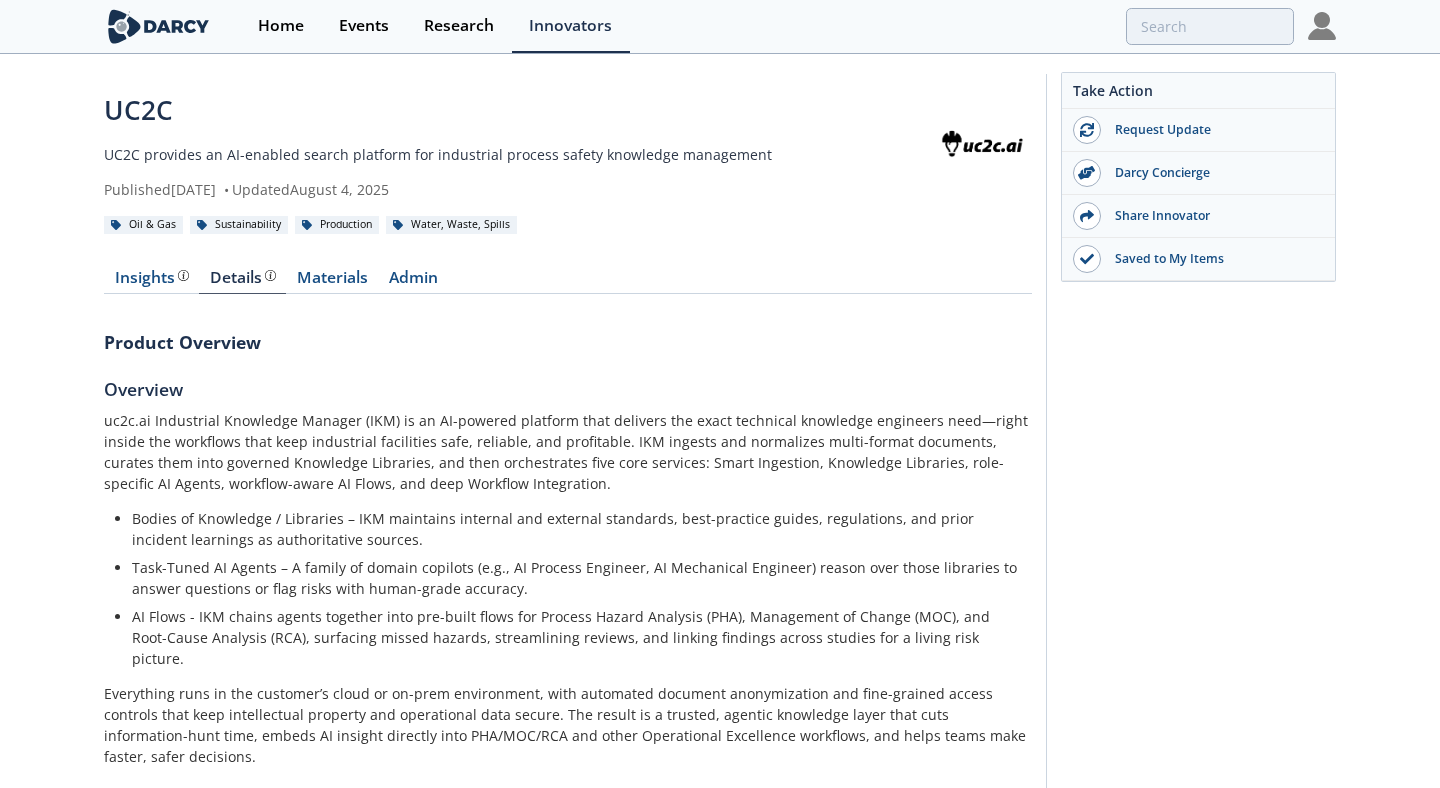scroll, scrollTop: 1407, scrollLeft: 0, axis: vertical 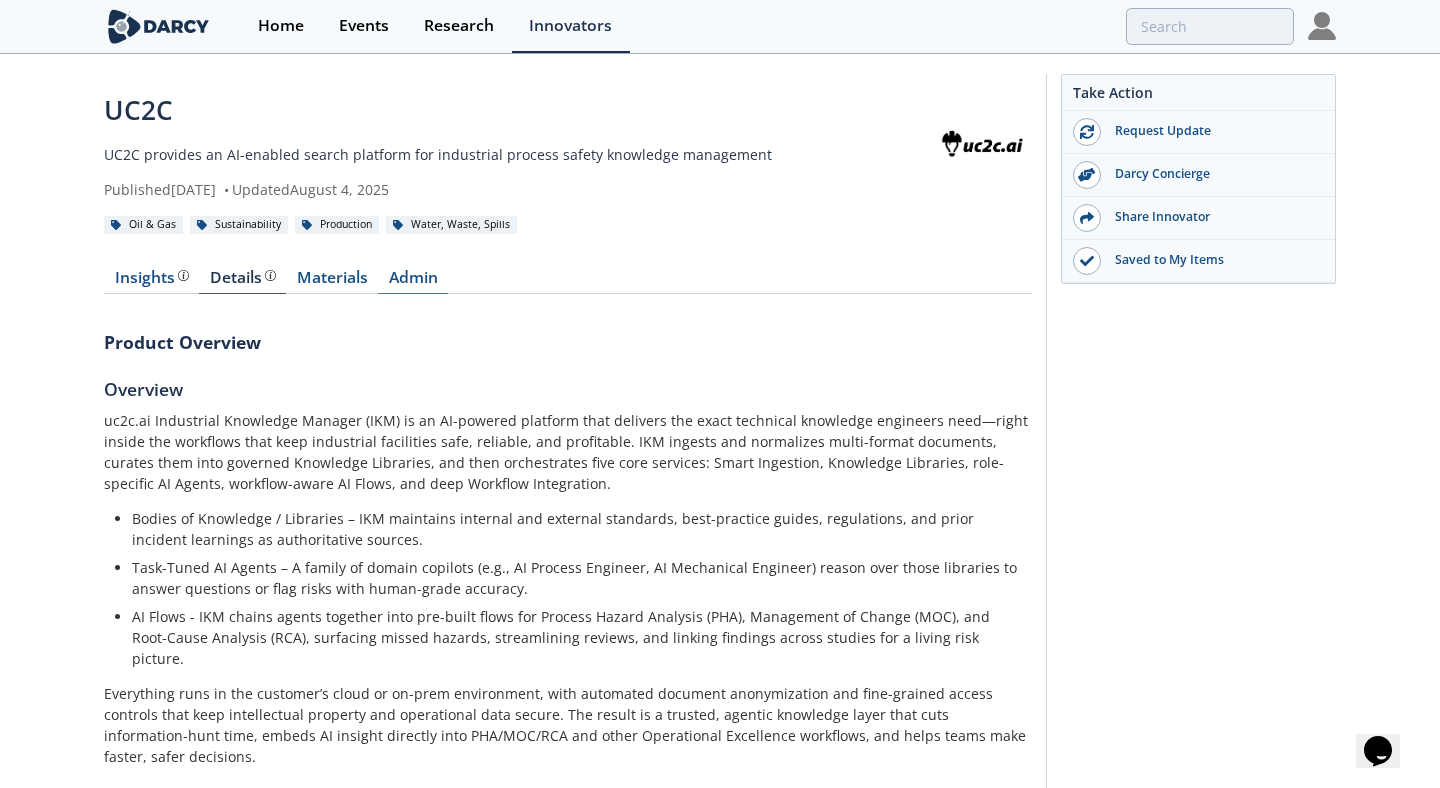 click on "Admin" at bounding box center (413, 282) 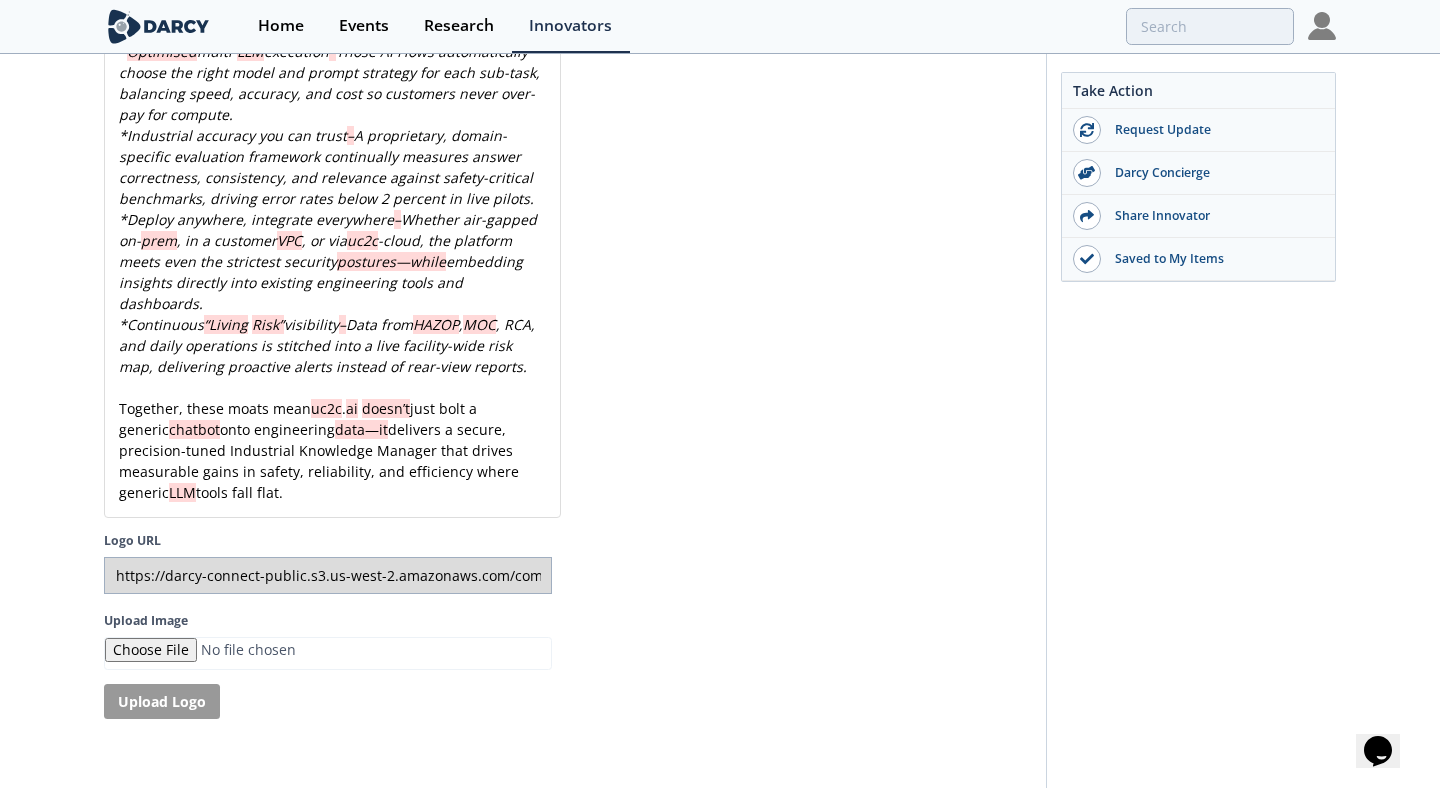scroll, scrollTop: 5514, scrollLeft: 0, axis: vertical 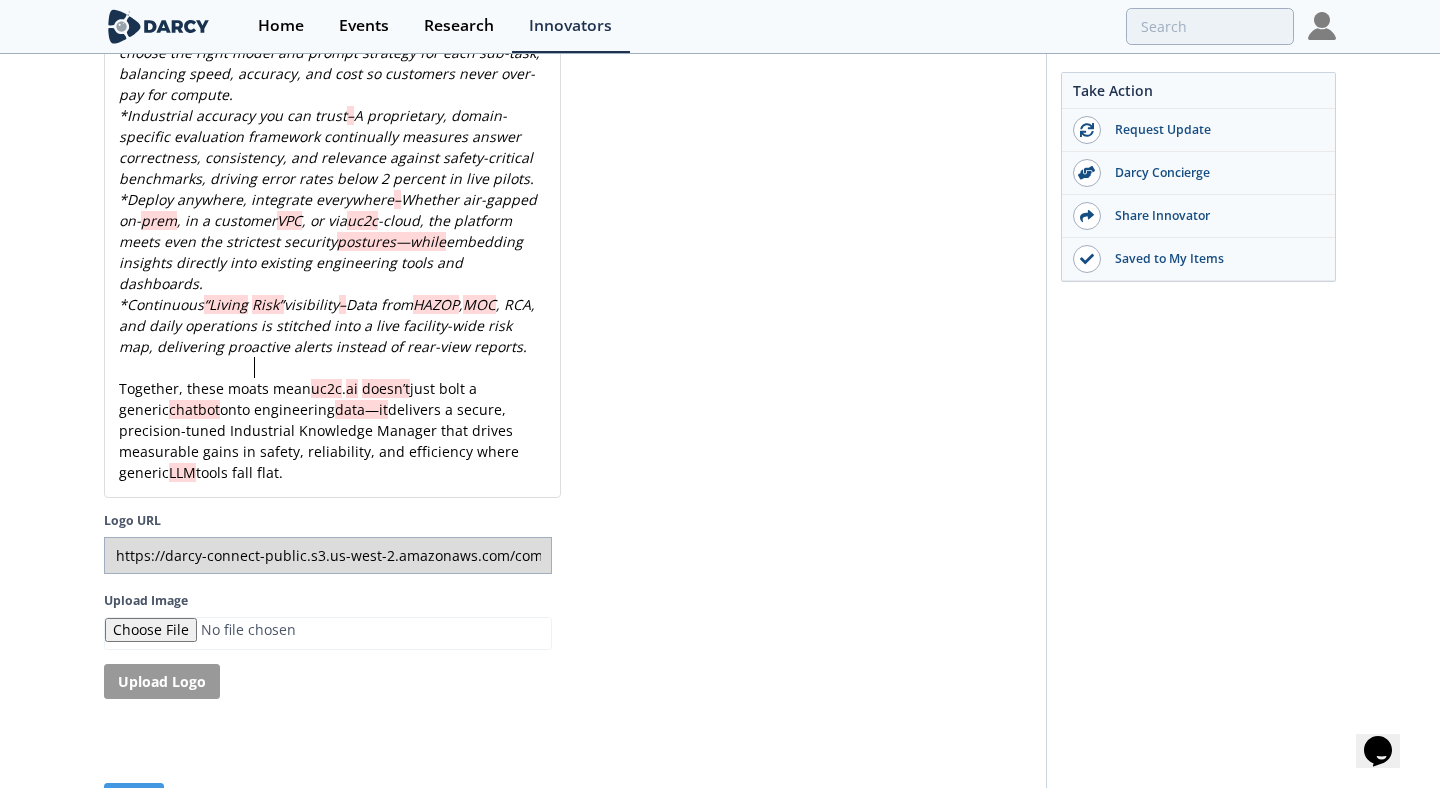 click on "Why  uc2c . ai’s  technology stands apart: ​ *  Industrial-grade knowledge backbone  –  A  “smart   ingestion”  pipeline parses, normalizes, and enriches multi-format engineering files, then marries them with curated internal and external Bodies of Knowledge (standards, regulations, proven best-practice) so every answer is rooted in trusted, up-to-date sources. *  Proprietary retrieval & reasoning engine  –  Our AI architecture can  recognise  when trusted sources disagree and explicitly labels those conflicts, surfacing the most defensible guidance instead of hallucinating a  “single  truth. ” *  Built-in  IP  protection  –  Technical documents are automatically  anonymised  during ingestion (e.g.,  “hydrochloric   acid”   →   “ [chemical  a37b $ * ] ” ), enabling rapid pilots while eliminating leakage risk. *  Precision retrieval at scale  –  Dynamic and static algorithms pull only the most relevant nuggets from dozens of vetted libraries, slashing  “hunt   time” *  –" at bounding box center (332, 0) 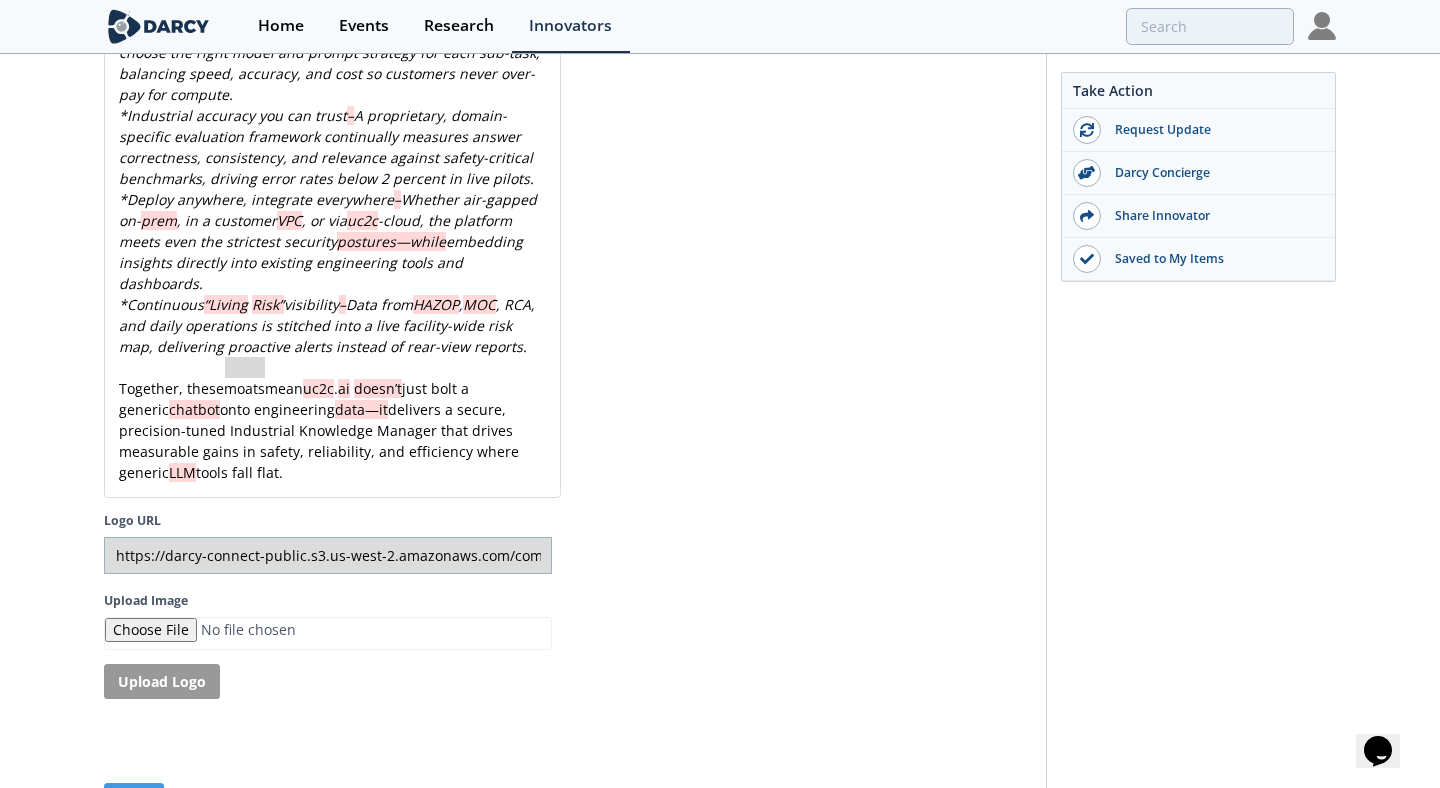 type 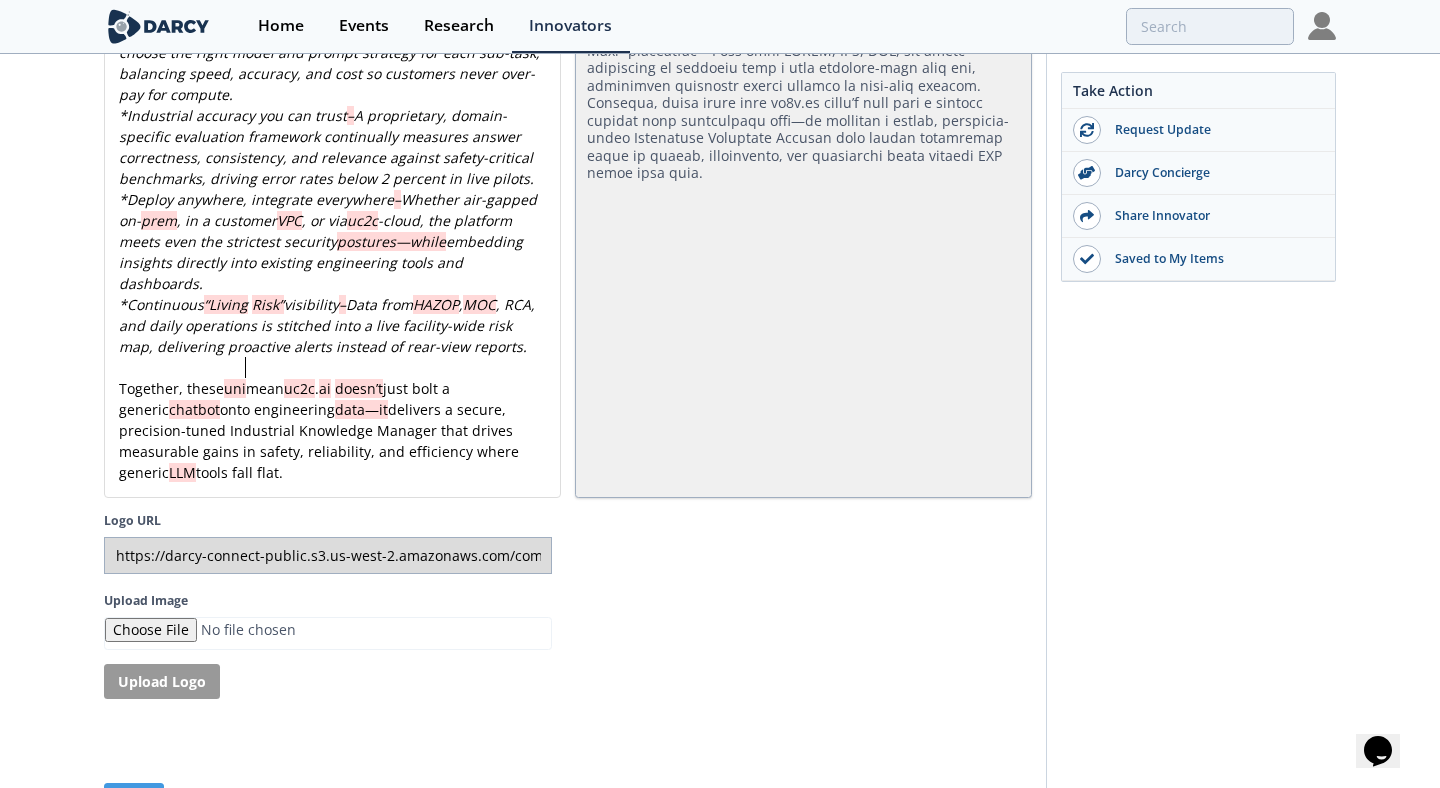 type 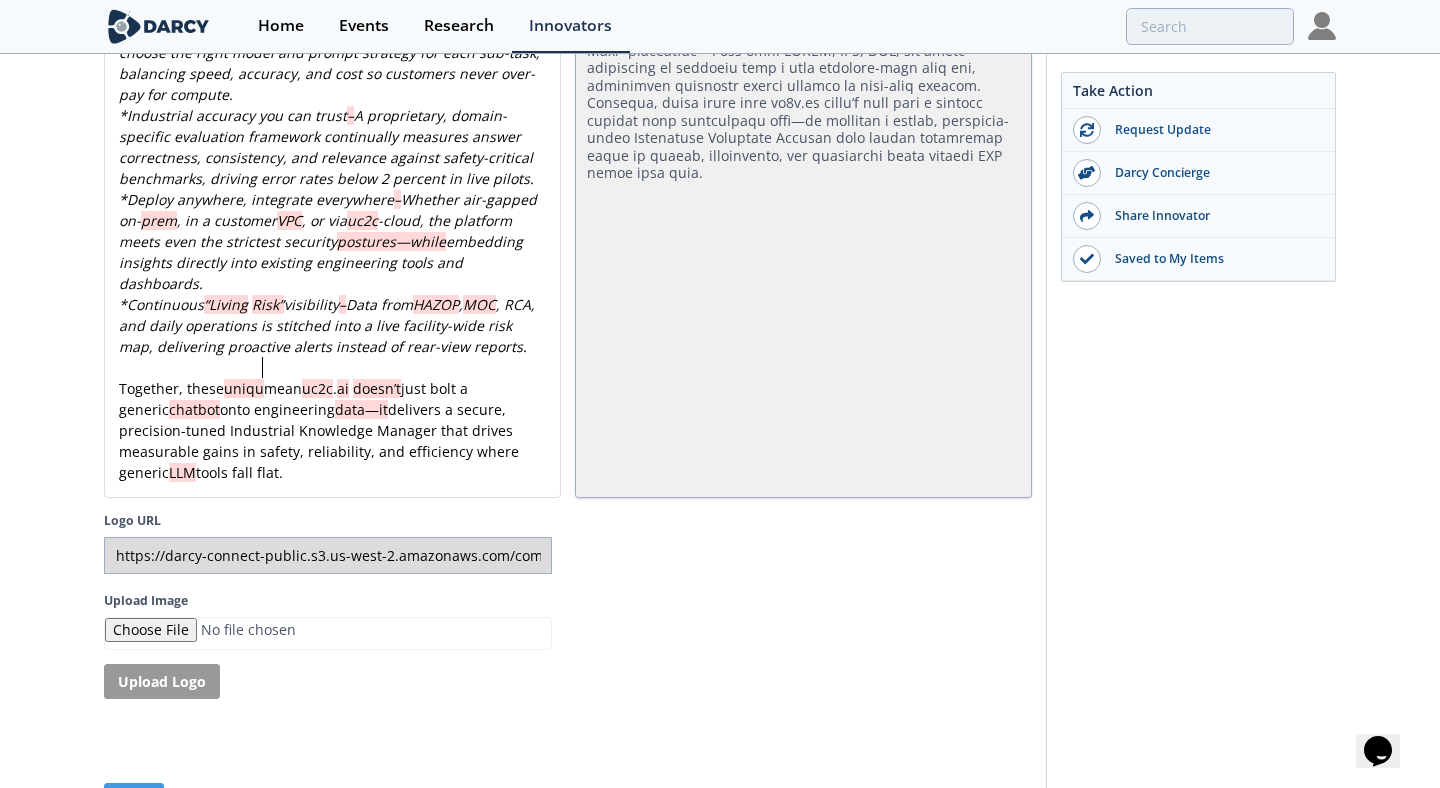 type 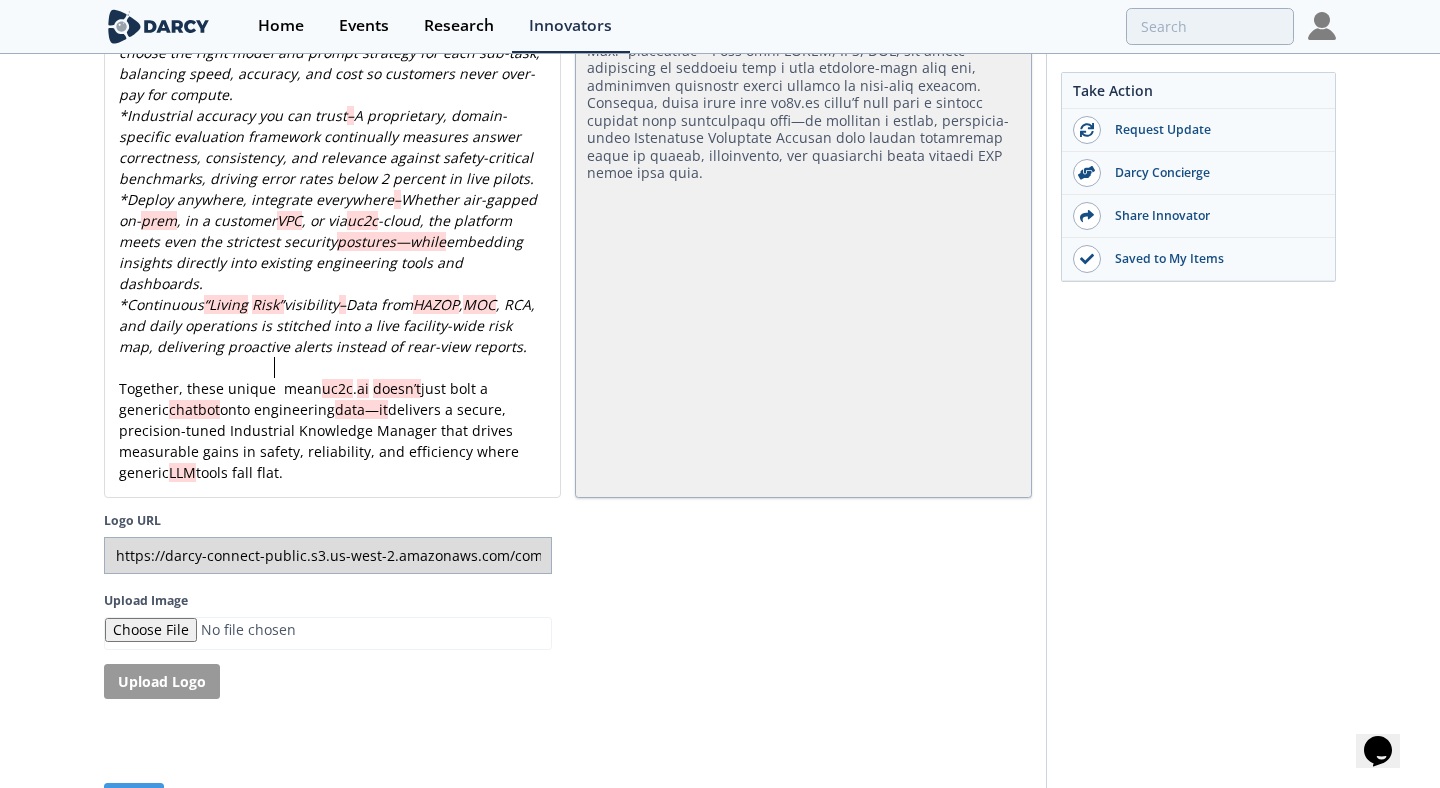 type 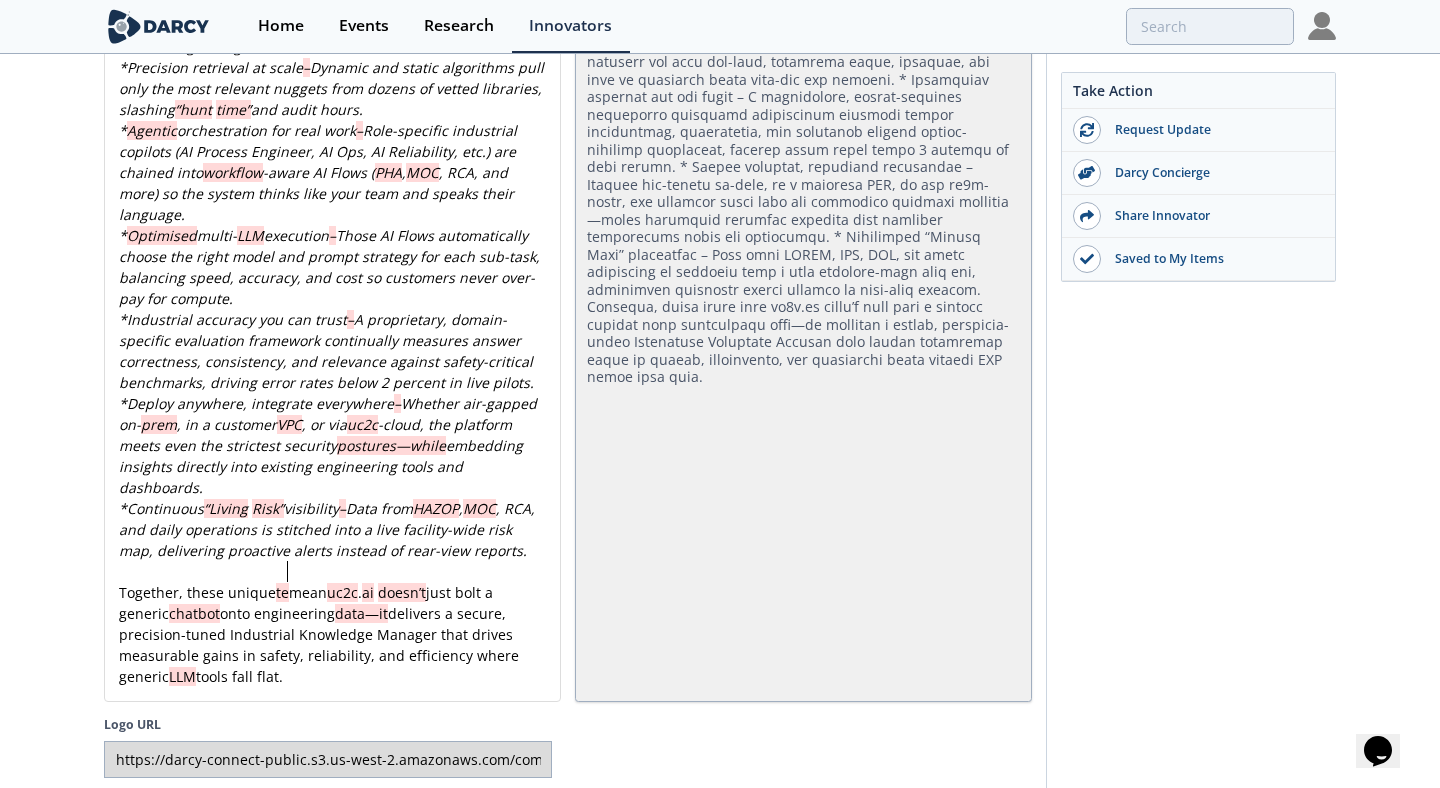 scroll, scrollTop: 5424, scrollLeft: 0, axis: vertical 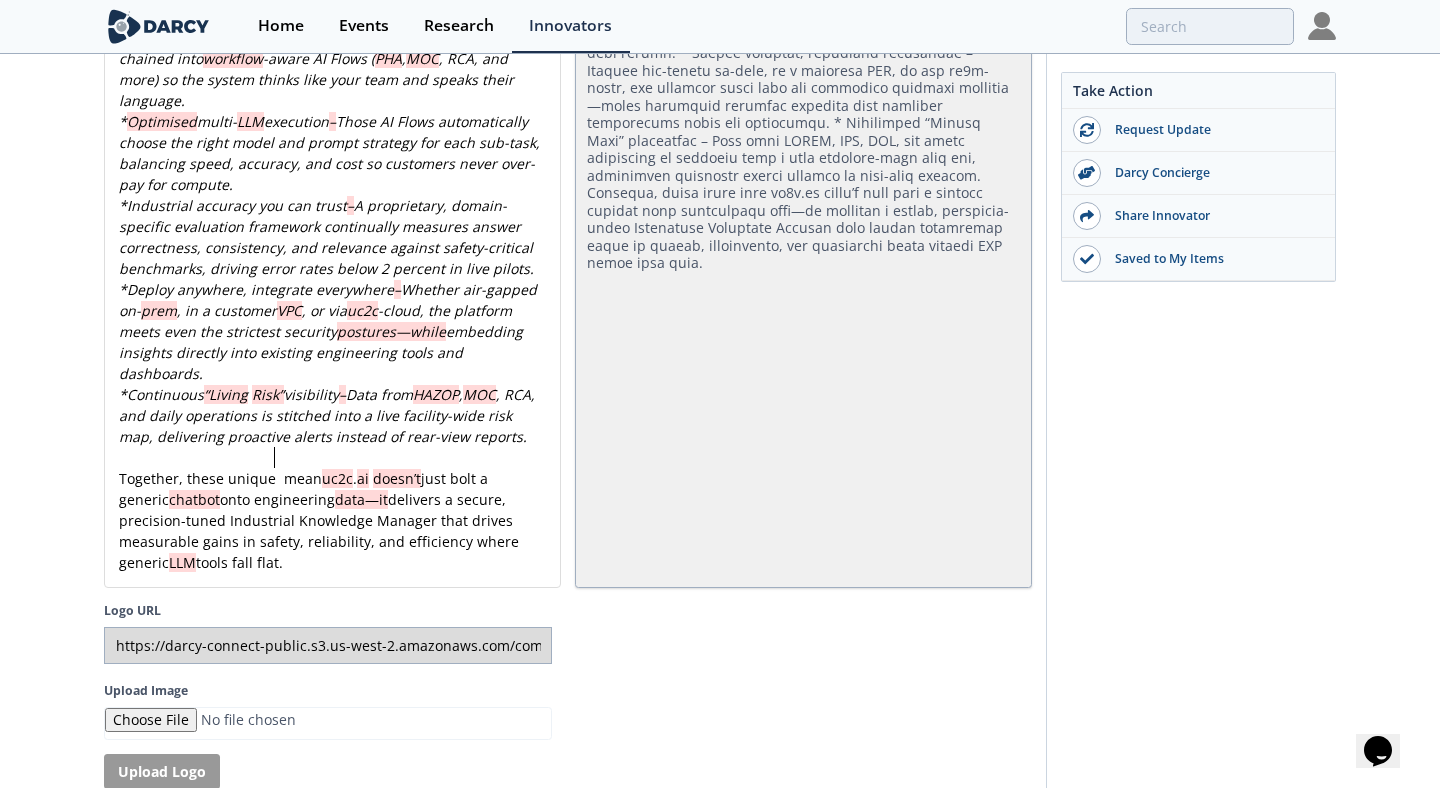 type 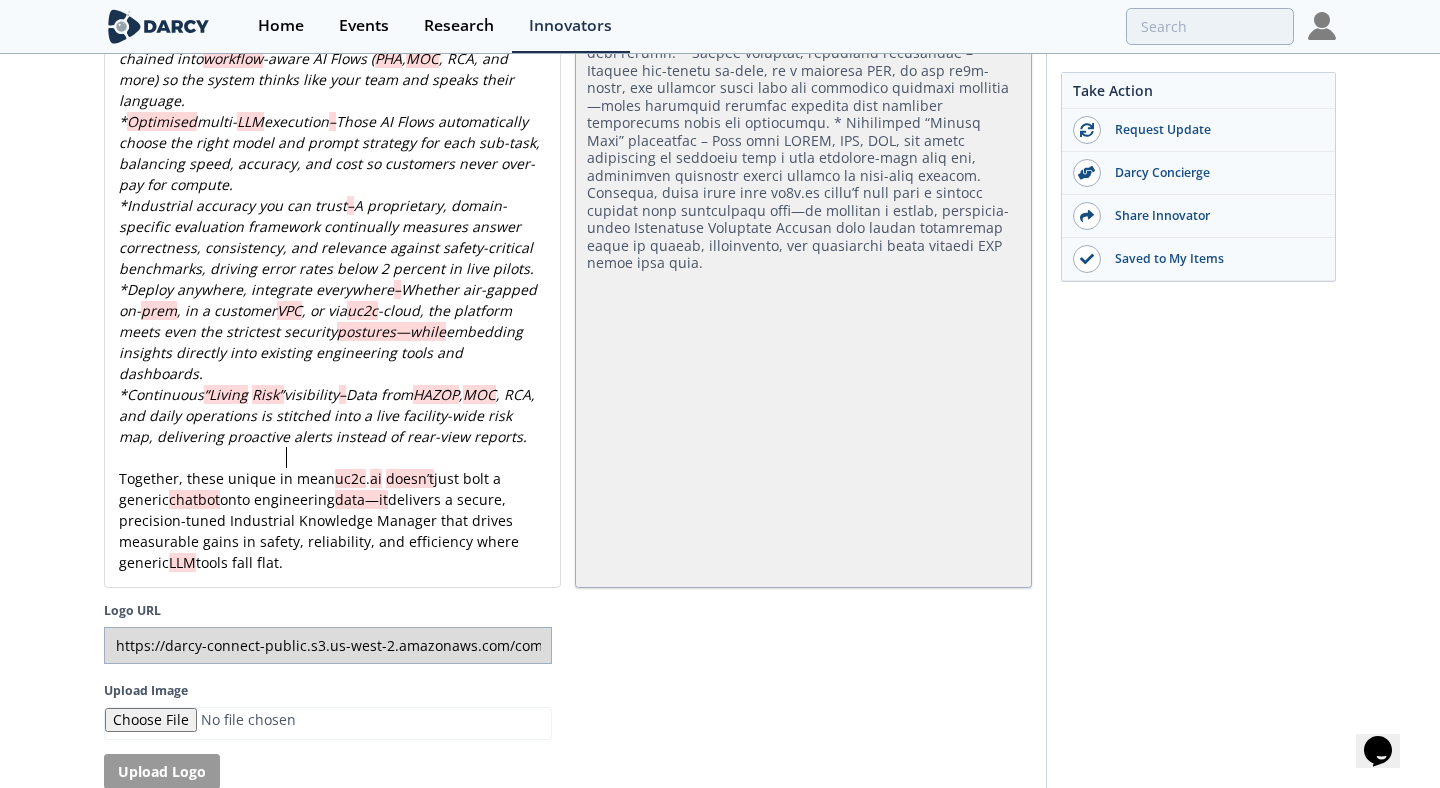 type 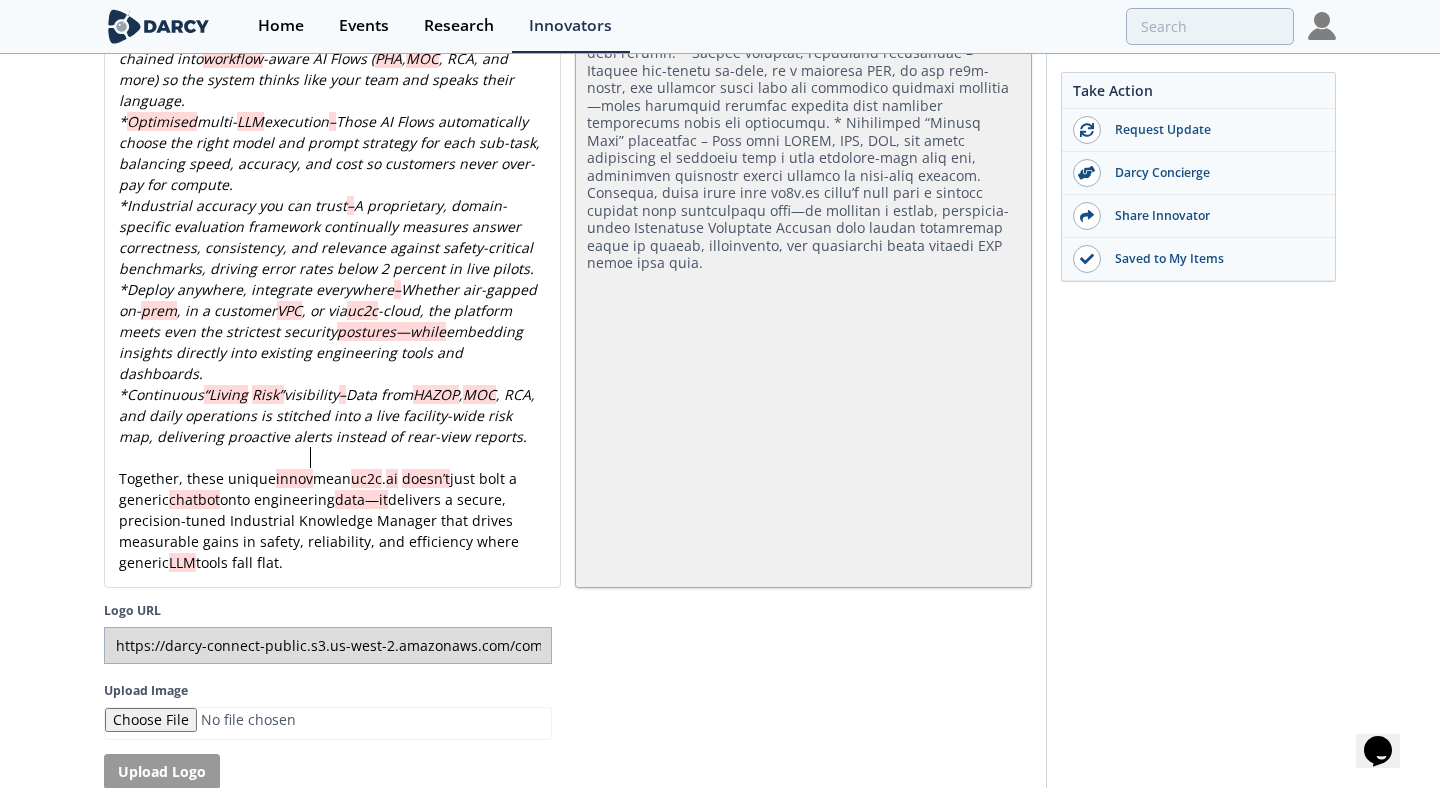 type 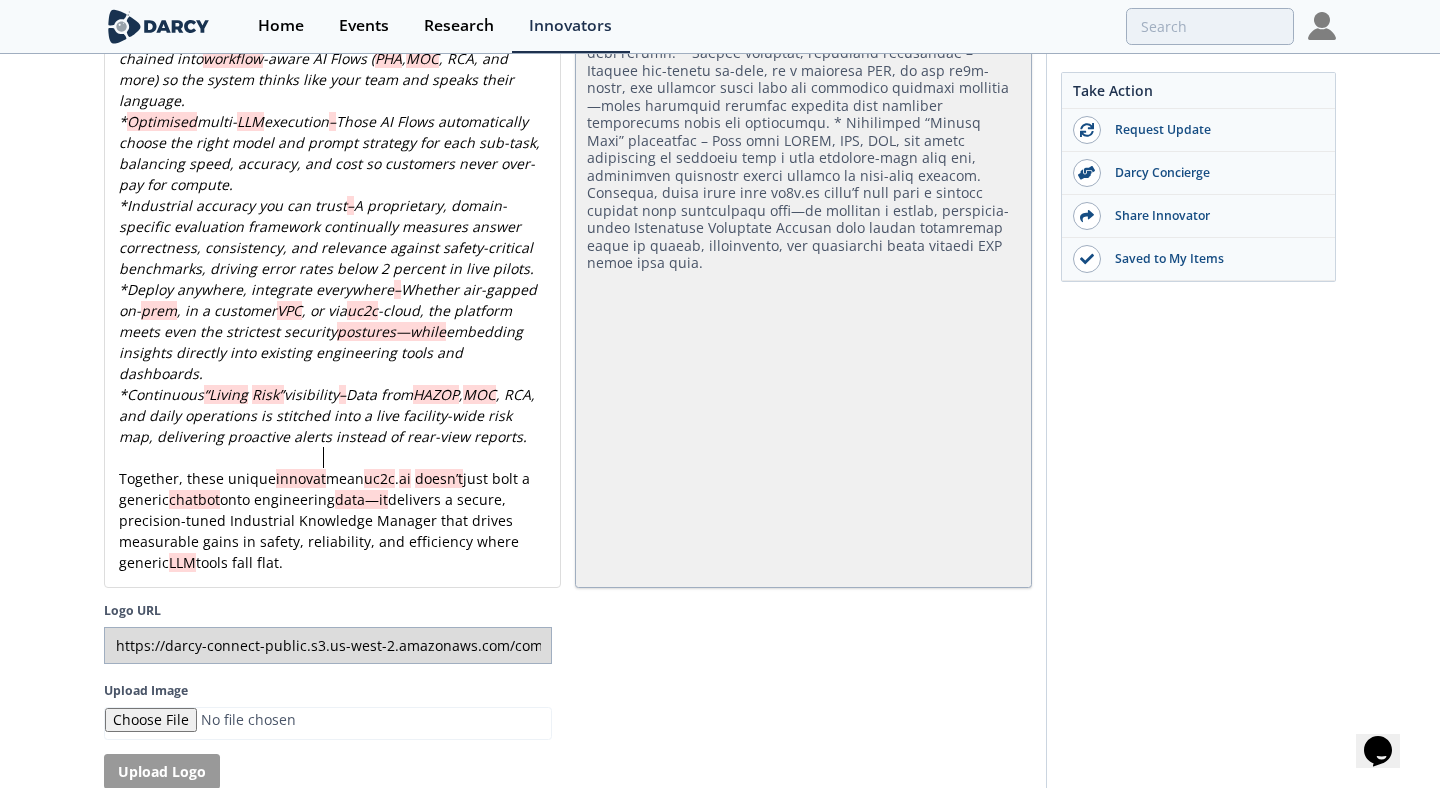 type 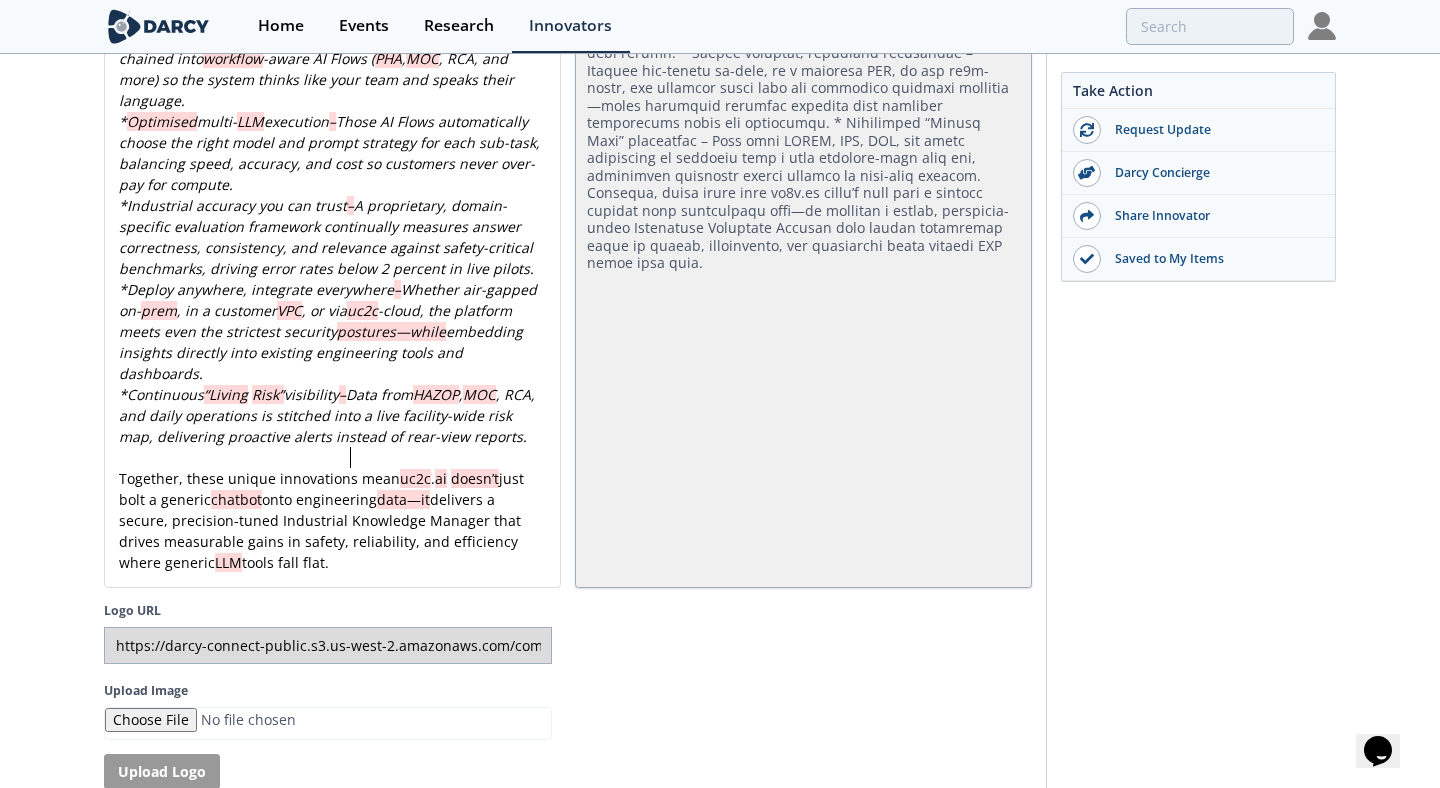 scroll, scrollTop: 0, scrollLeft: 0, axis: both 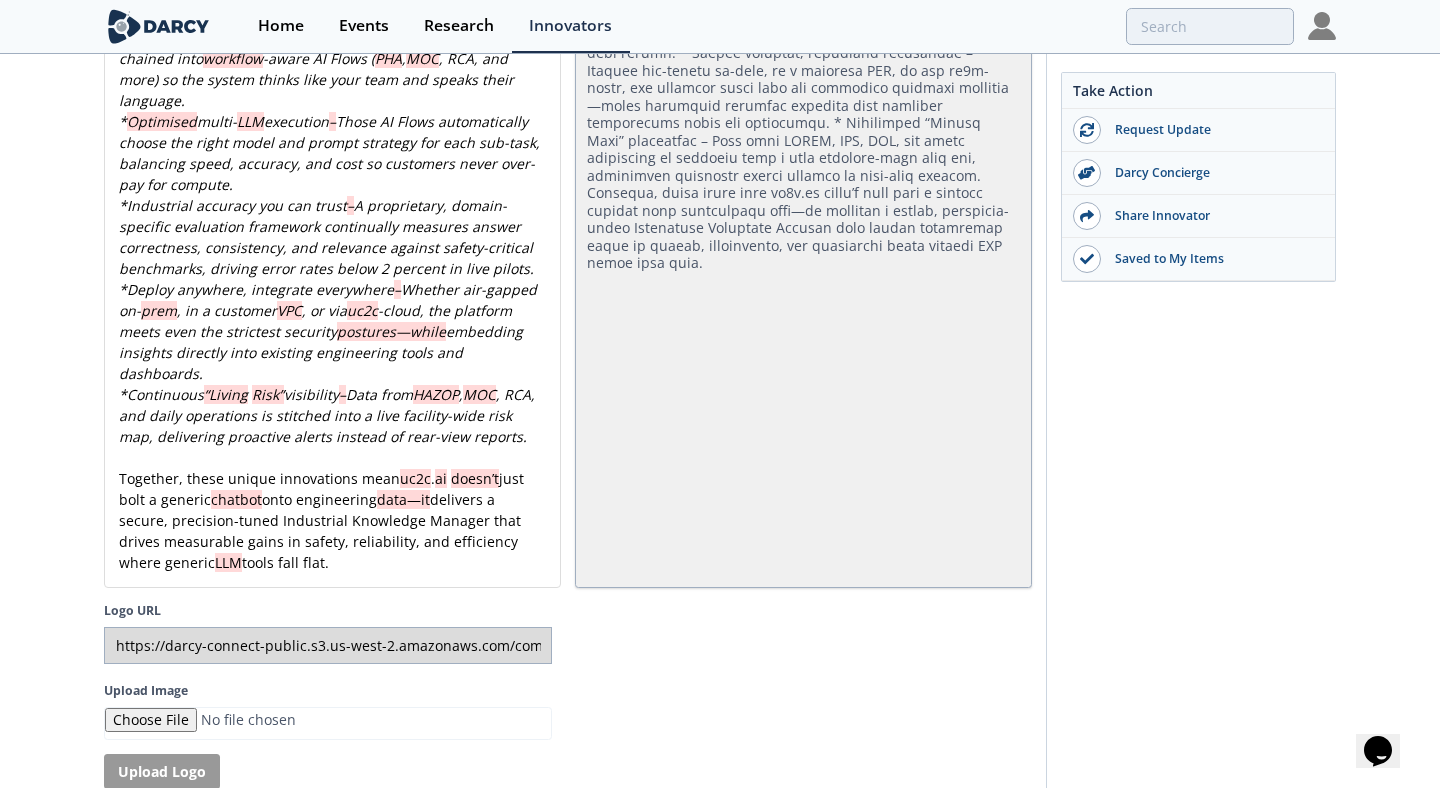 type 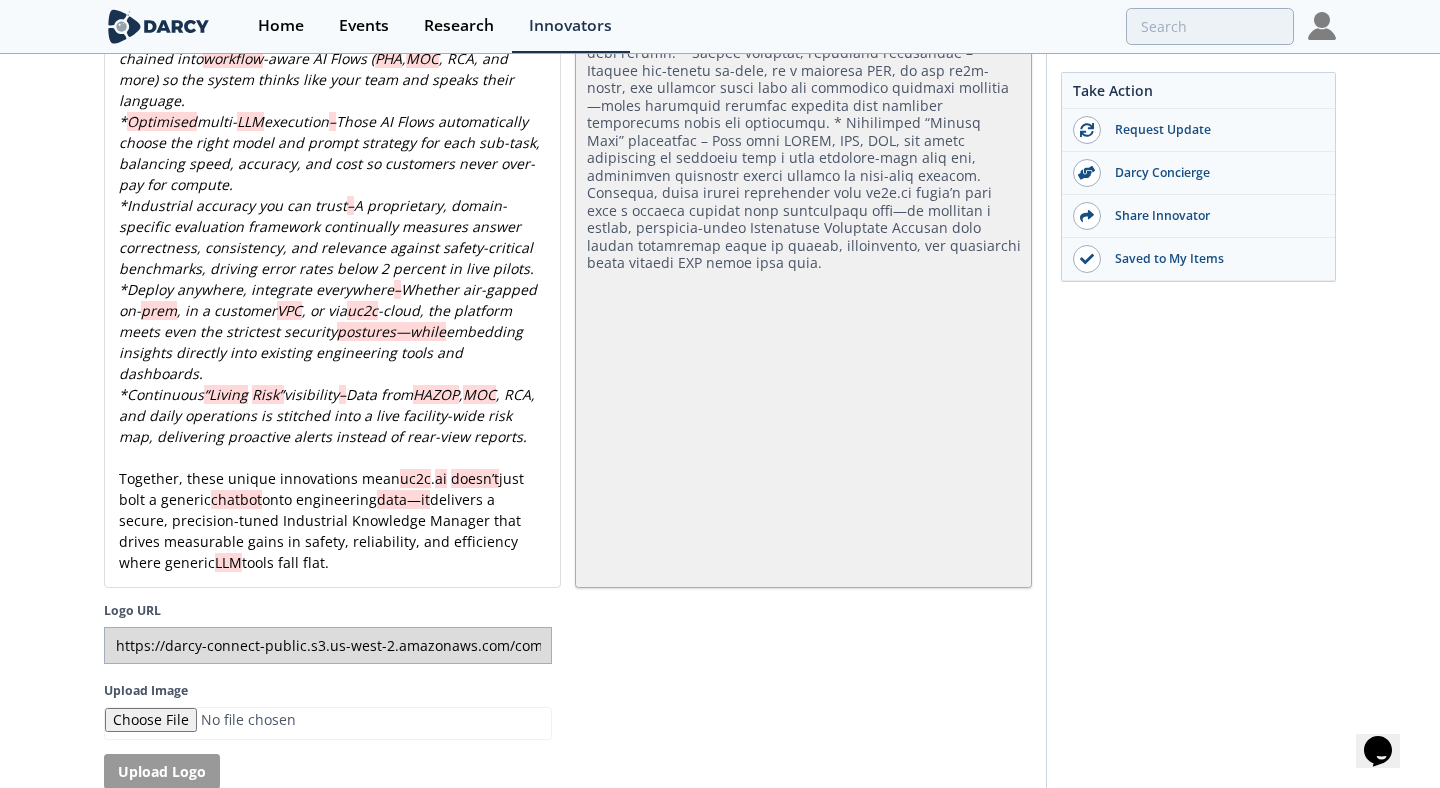 type 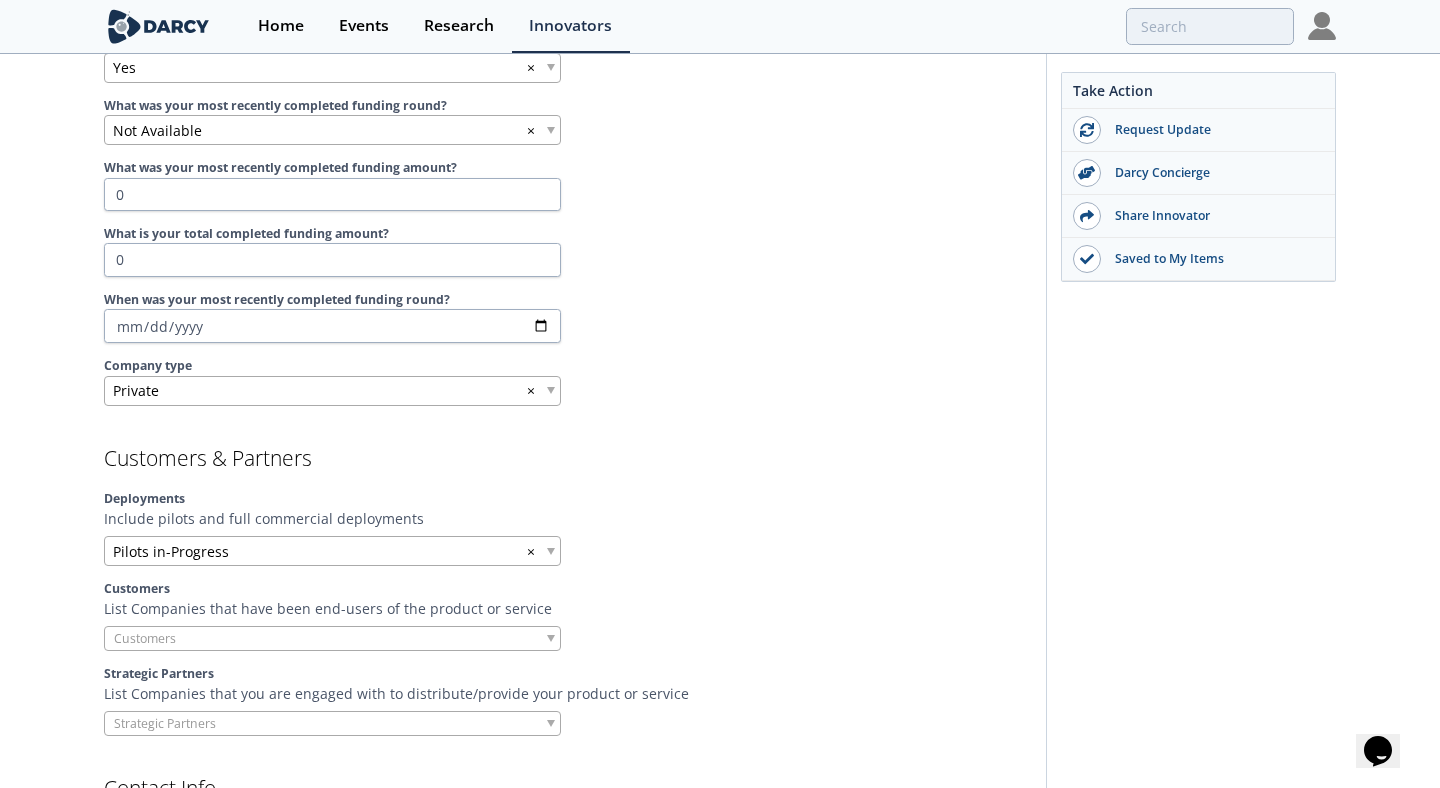 scroll, scrollTop: 1277, scrollLeft: 0, axis: vertical 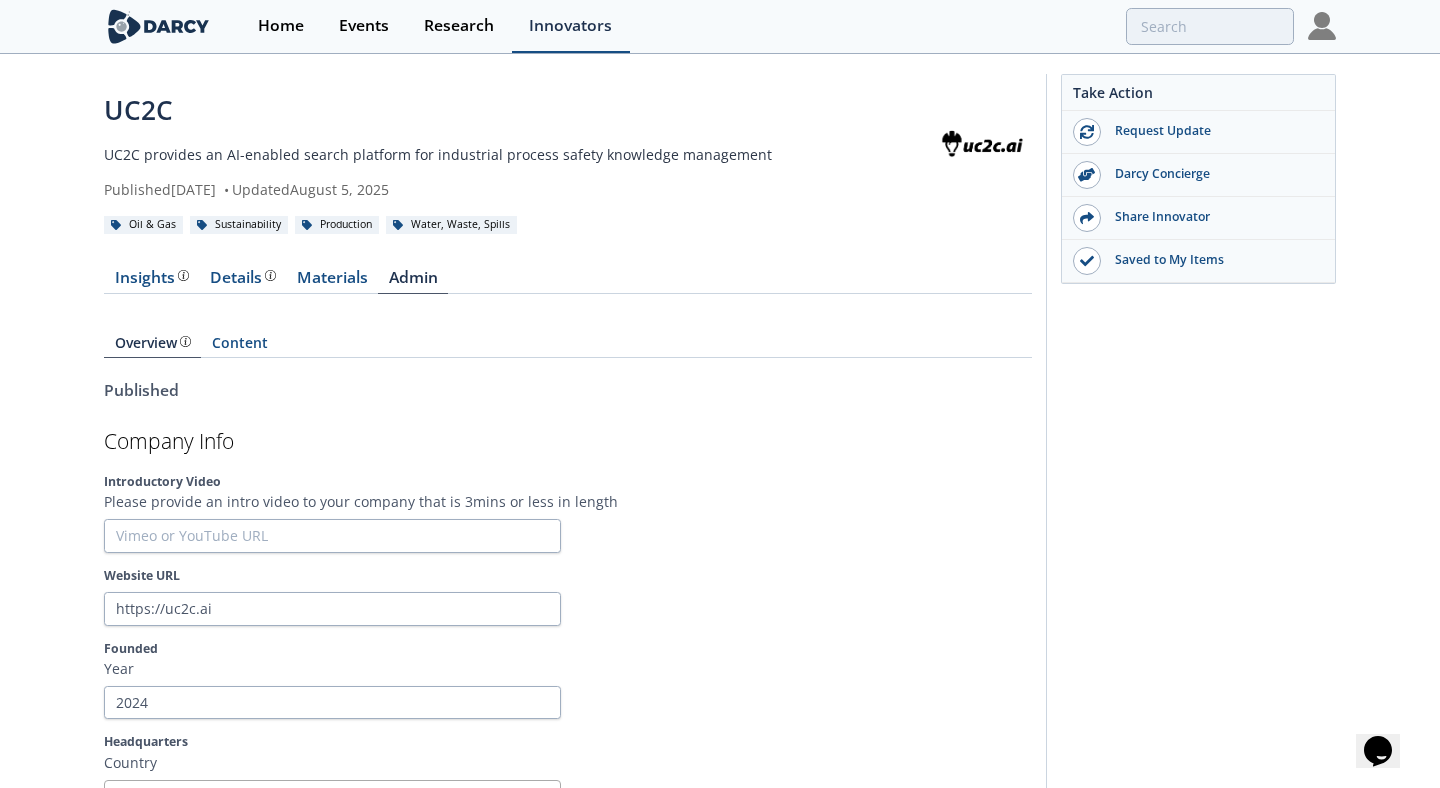 click on "Innovators" at bounding box center [570, 26] 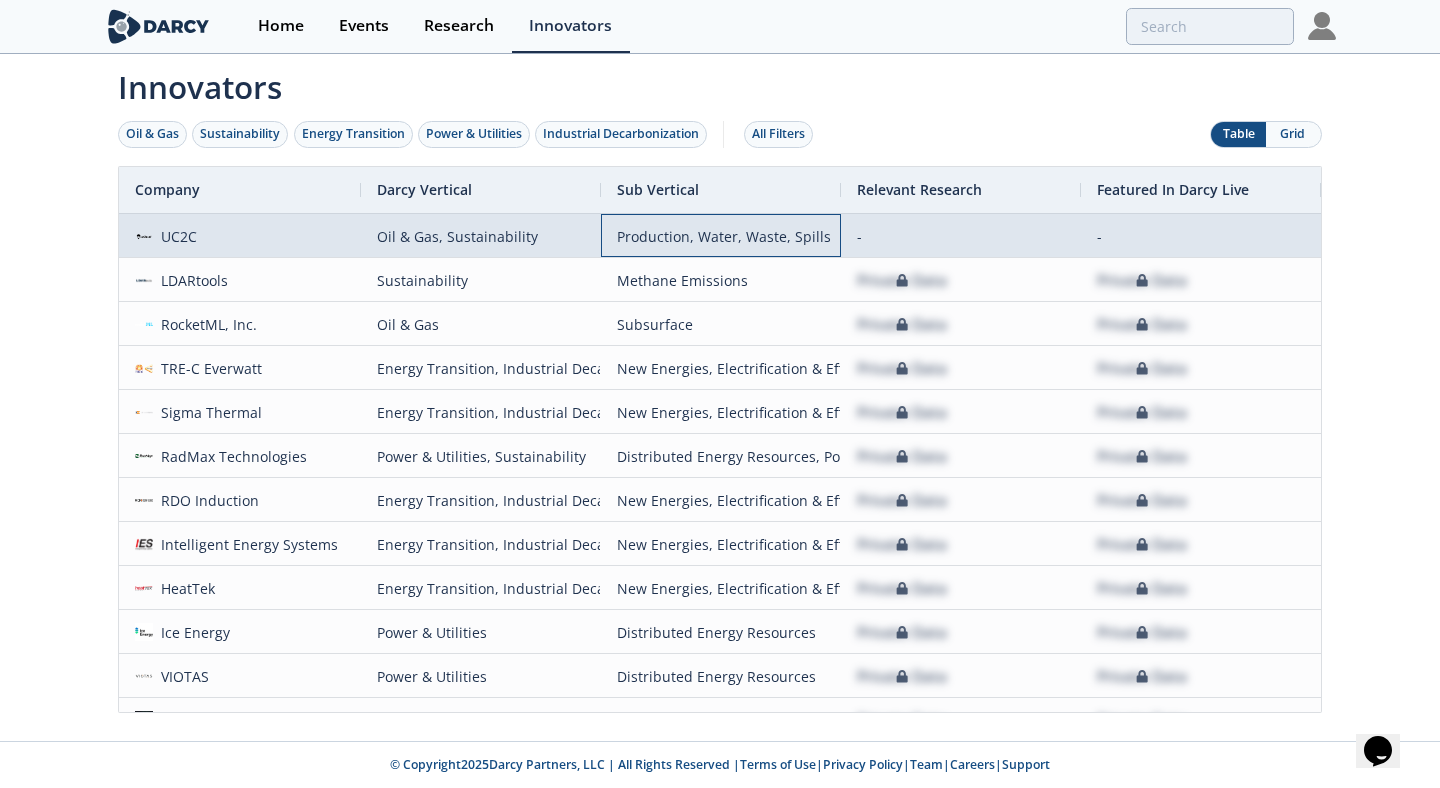 click on "Production, Water, Waste, Spills" at bounding box center (721, 236) 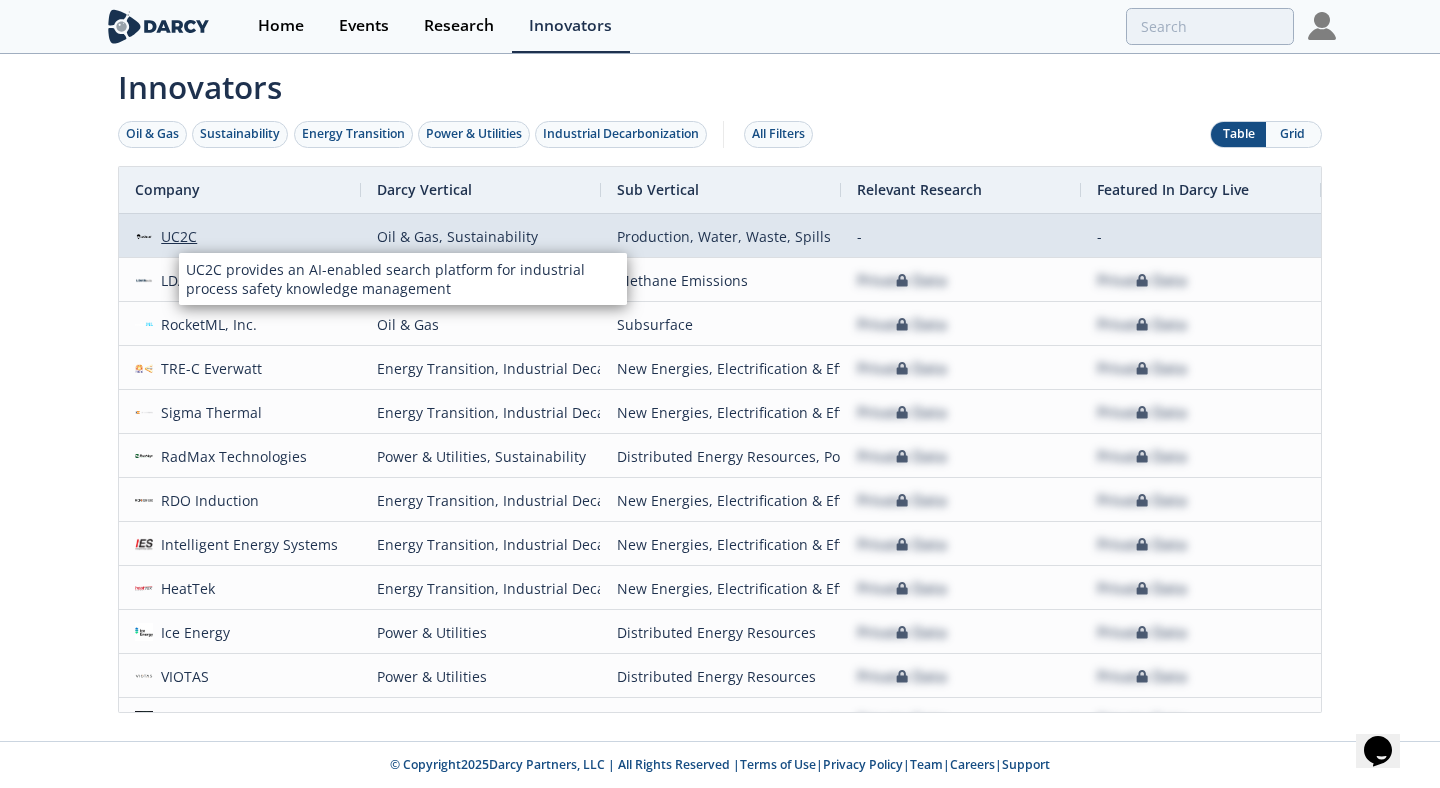 click on "UC2C" at bounding box center [175, 236] 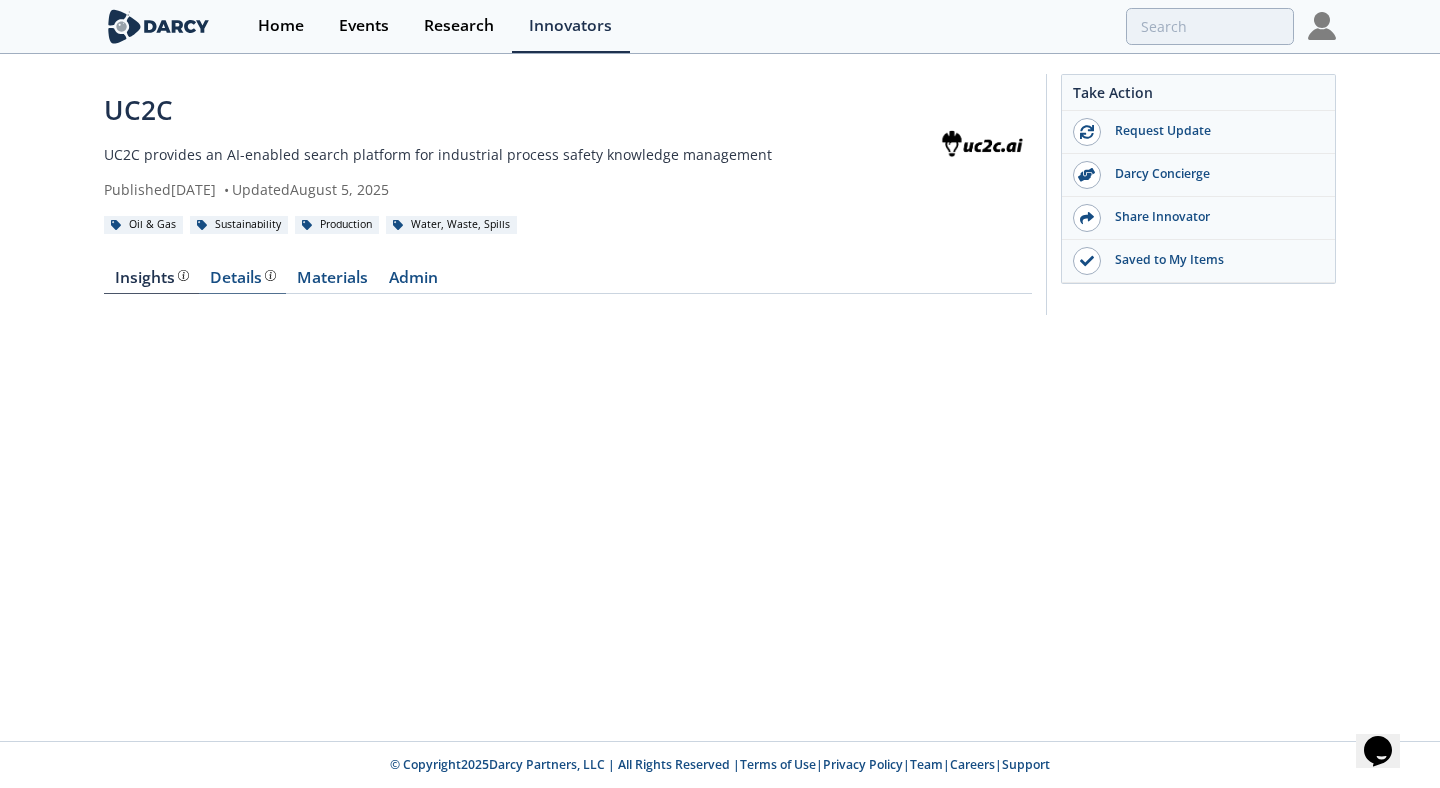 click on "Details" at bounding box center [243, 278] 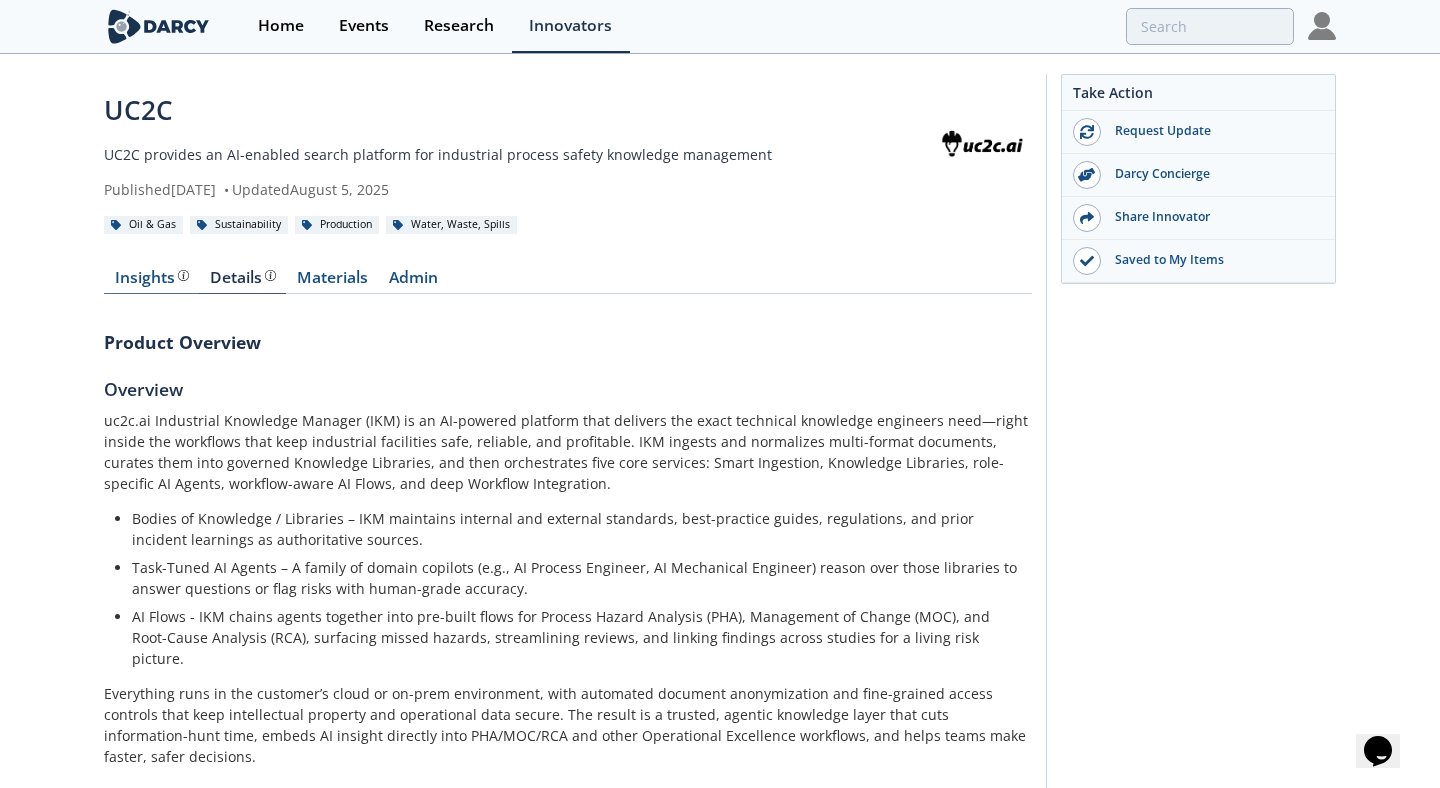 click on "Insights" at bounding box center [152, 278] 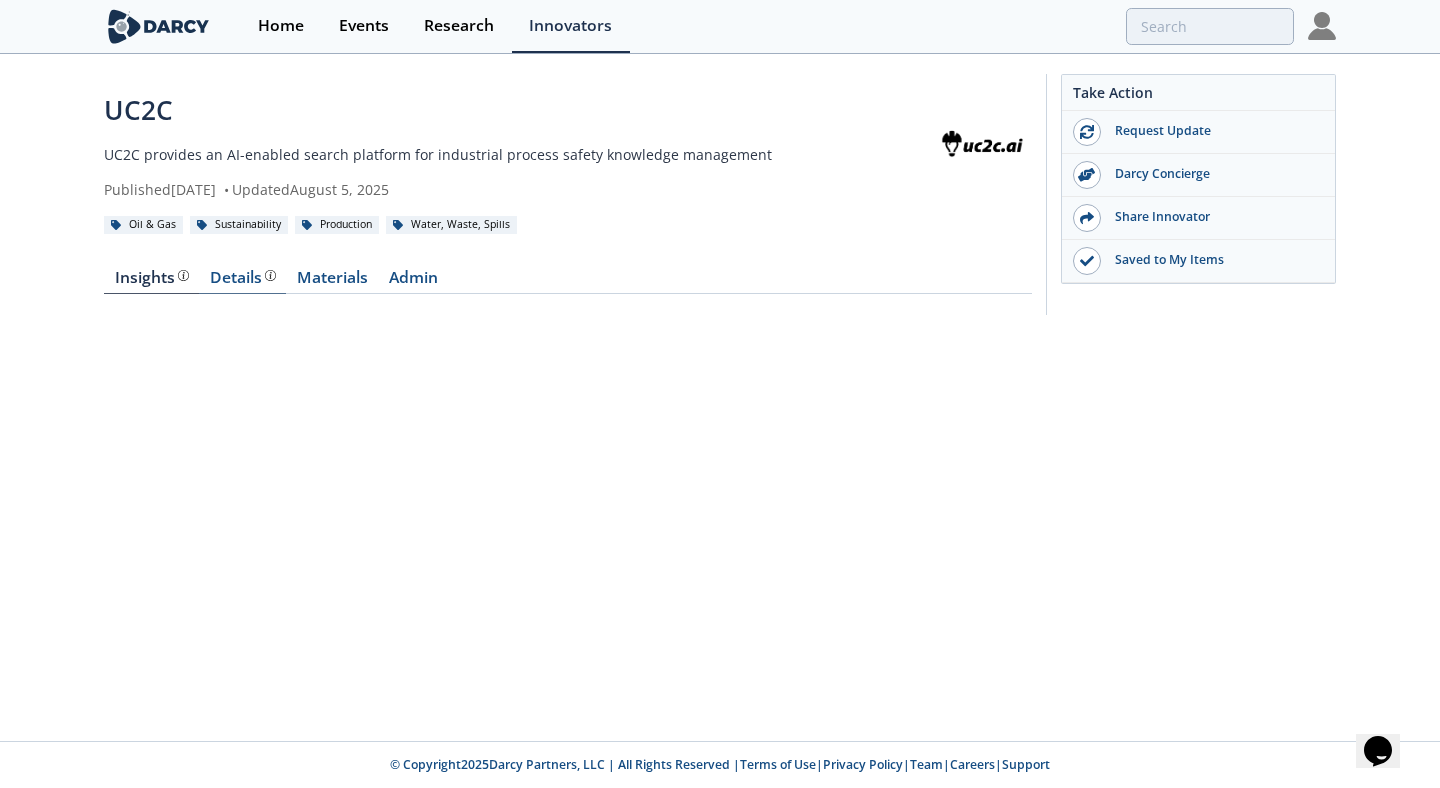 click at bounding box center [269, 275] 